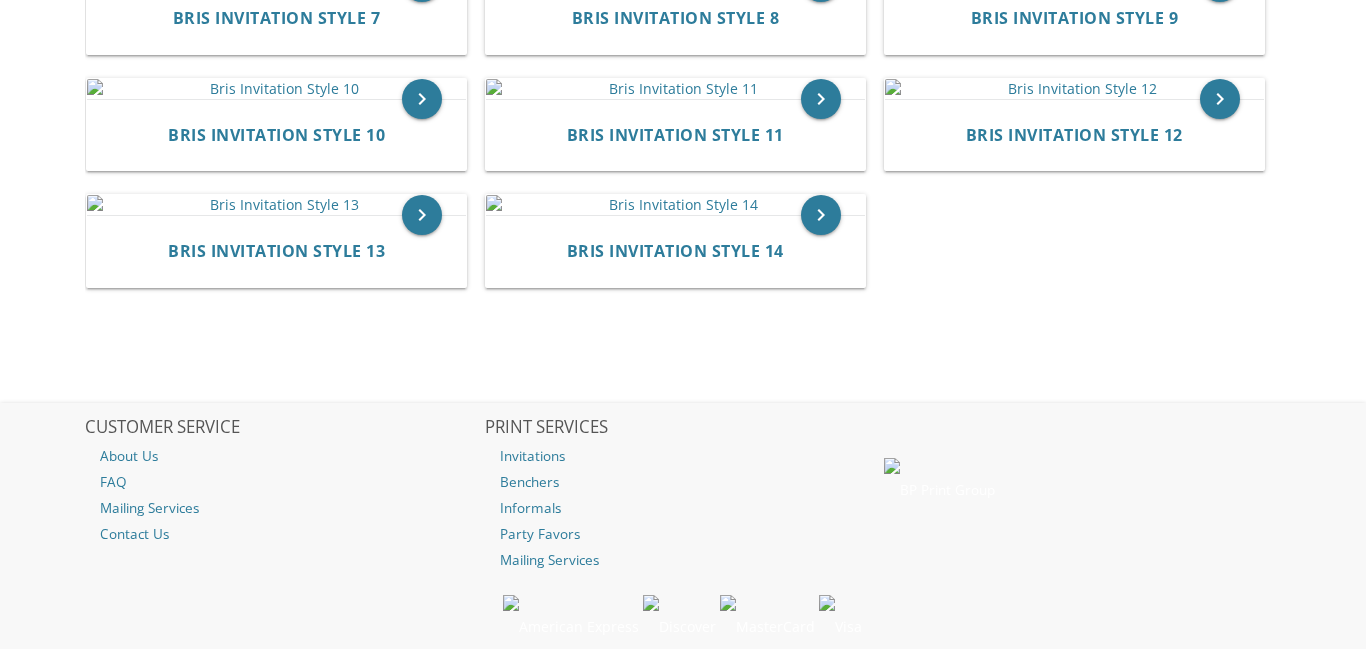 scroll, scrollTop: 734, scrollLeft: 0, axis: vertical 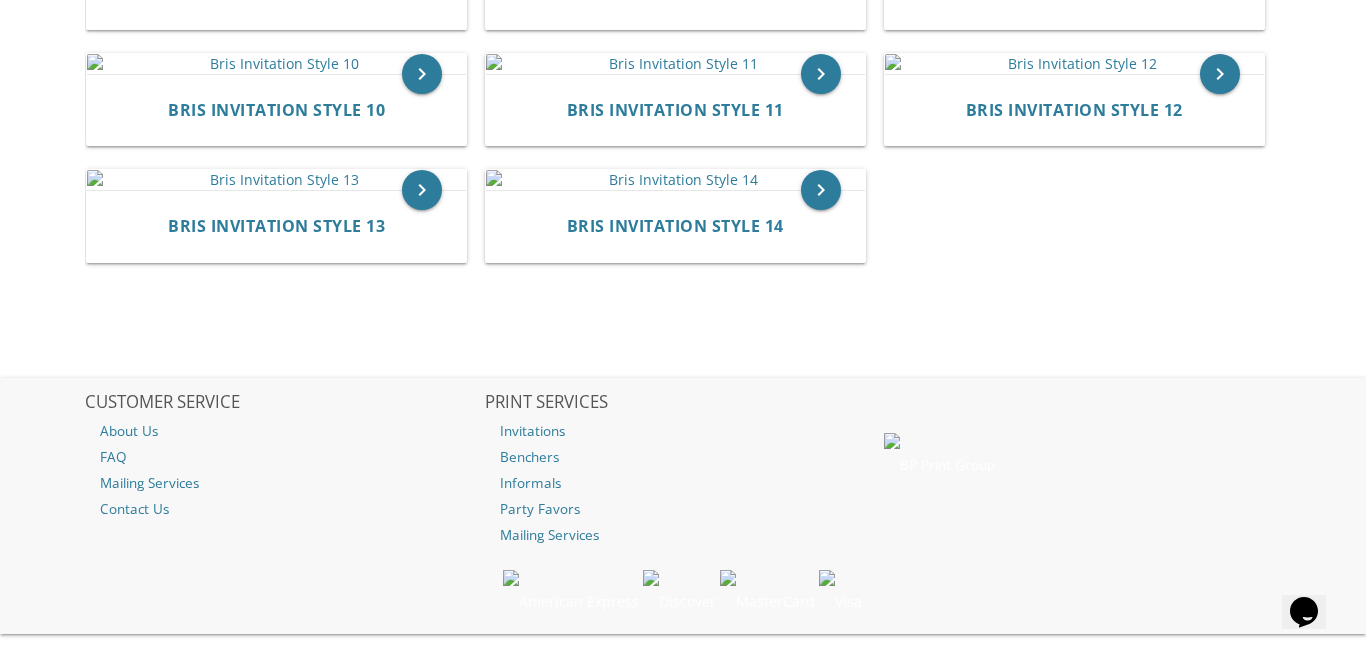 click at bounding box center (276, -169) 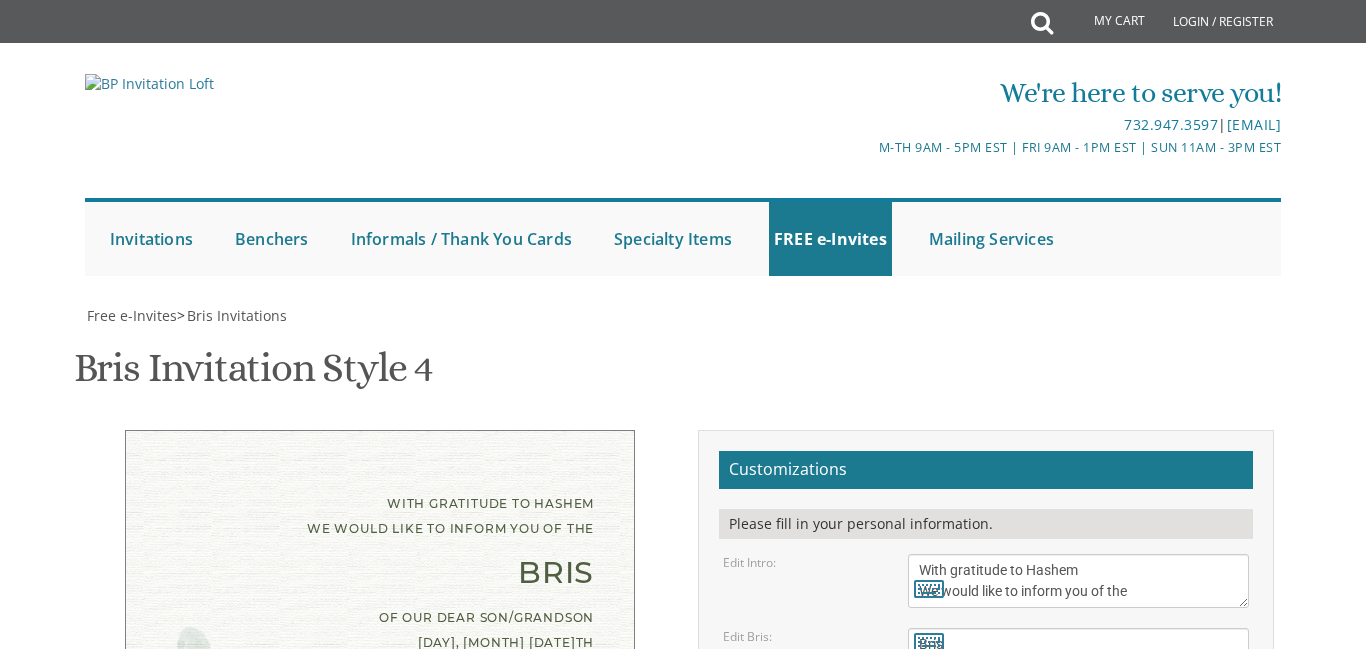 scroll, scrollTop: 333, scrollLeft: 0, axis: vertical 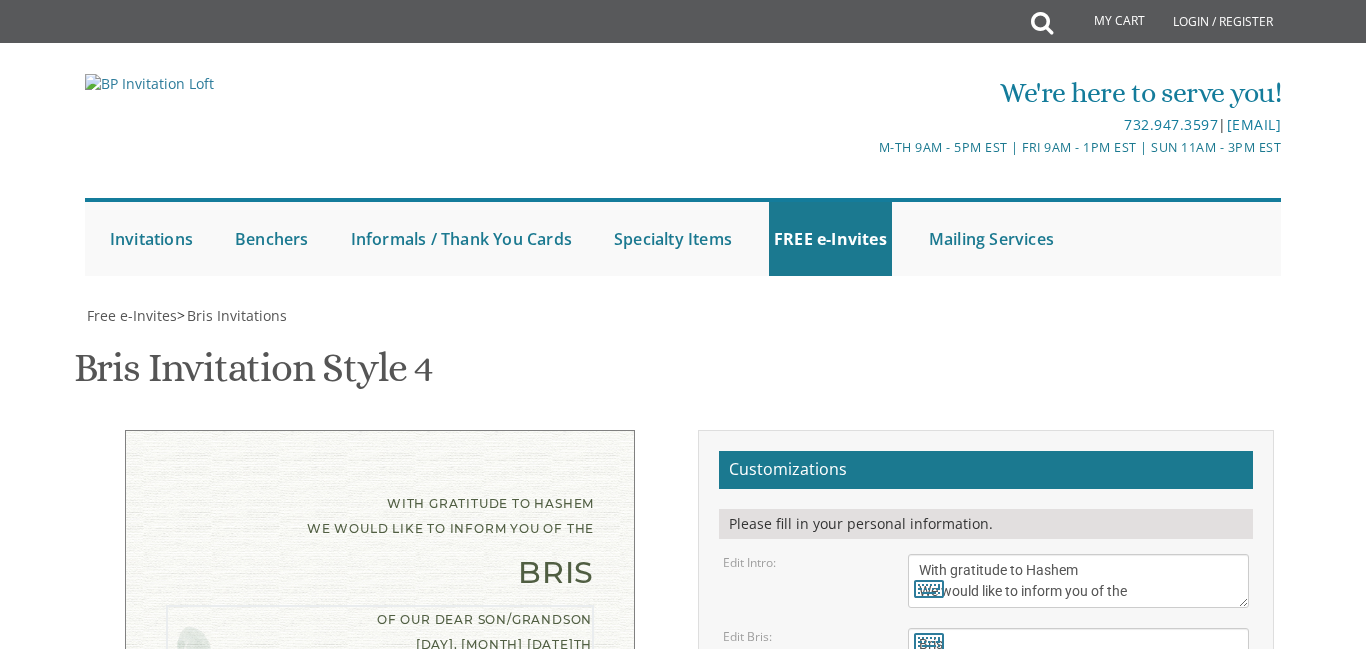 click on "of our dear son/grandson
[DAY], [MONTH] [DATE]th
Shacharis at 7:00  •  Bris at 7:45
Khal Zichron Yaakov
[NUMBER] [STREET]
[CITY], [STATE] [ZIP]" at bounding box center (1078, 750) 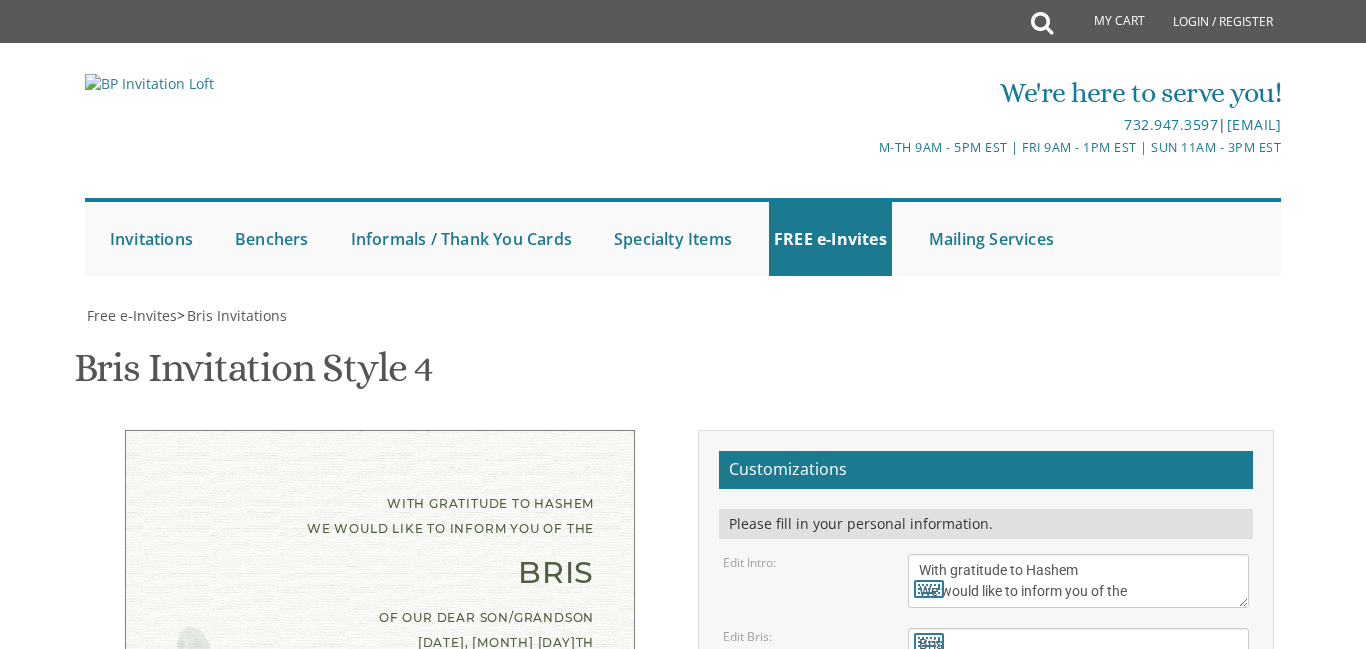 click on "[FIRST] and [FIRST] [LAST]
[FIRST] and [FIRST] [LAST]
[FIRST] and [FIRST] [LAST]" at bounding box center (1078, 876) 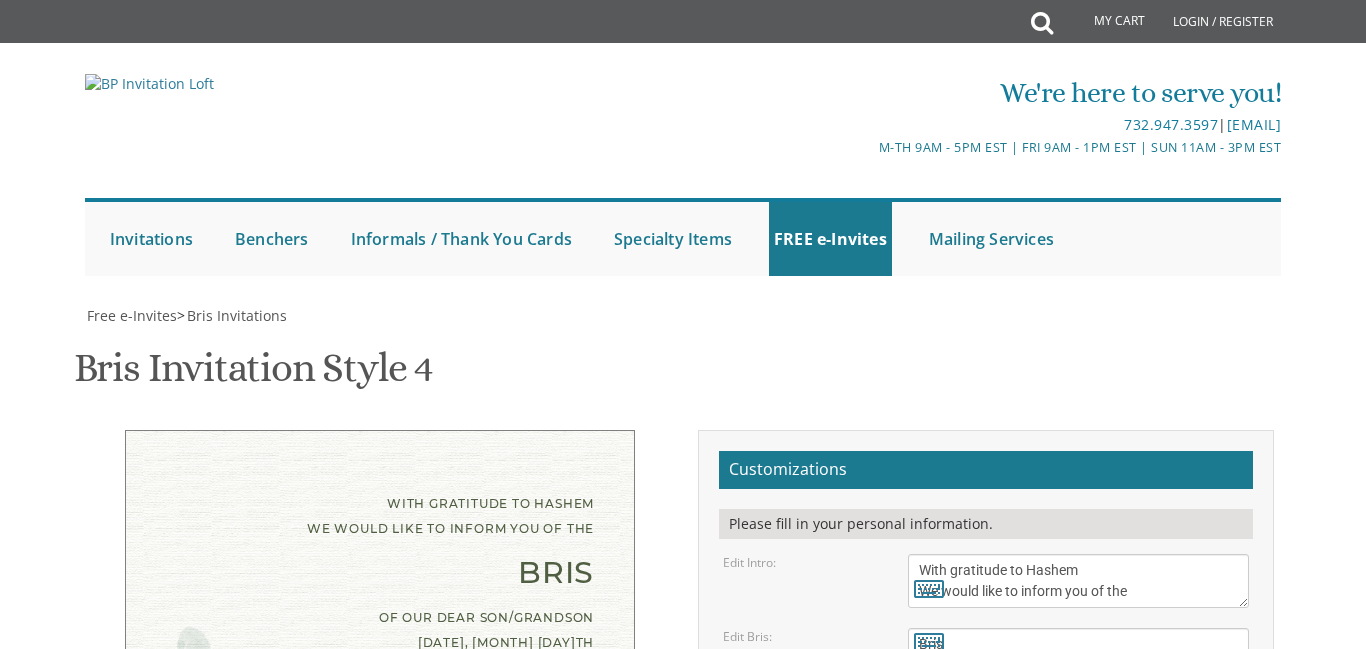 scroll, scrollTop: 389, scrollLeft: 0, axis: vertical 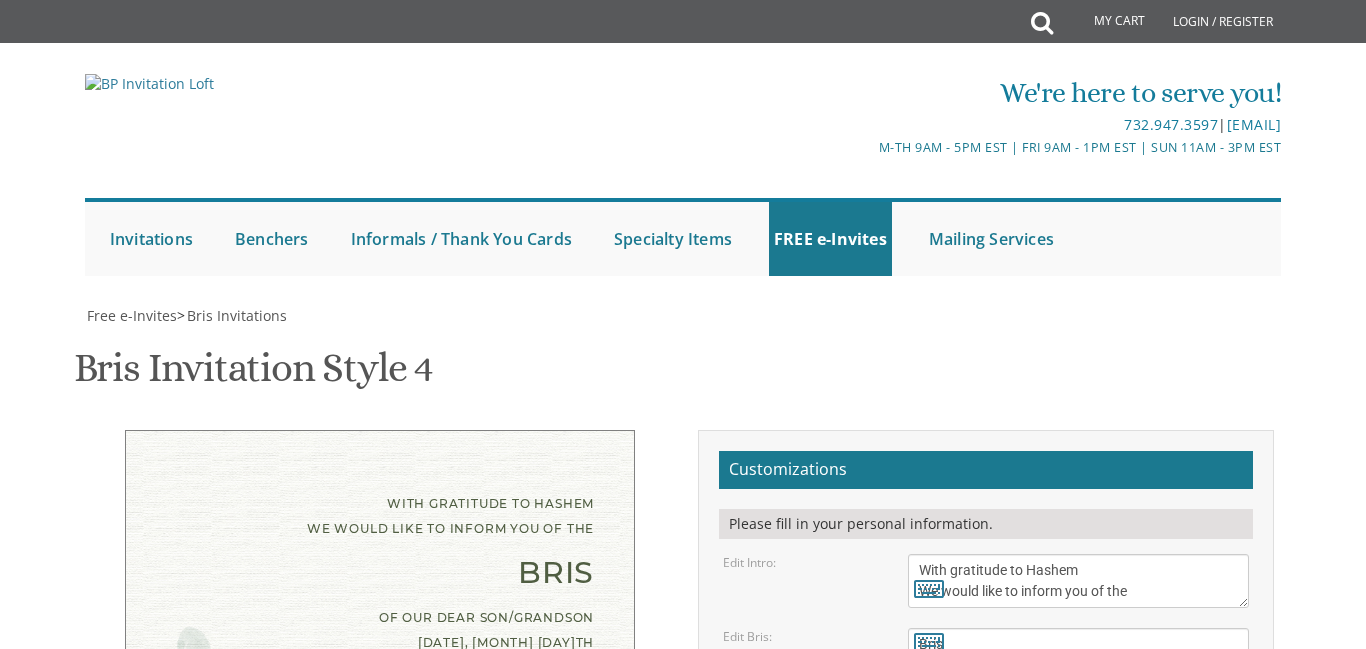 click on "With gratitude to Hashem
We would like to inform you of the
Bris
of our dear son/grandson
[DAY], [MONTH] [DATE]th
Shacharis at 9:00  •  Bris at 10:00
Khal Avreichem (Boat shul)
[NUMBER] [STREET] Street
[FIRST] and [LAST]
[FIRST] and [LAST]
[FIRST] and [LAST]
Customizations
Edit Intro:" at bounding box center [682, 778] 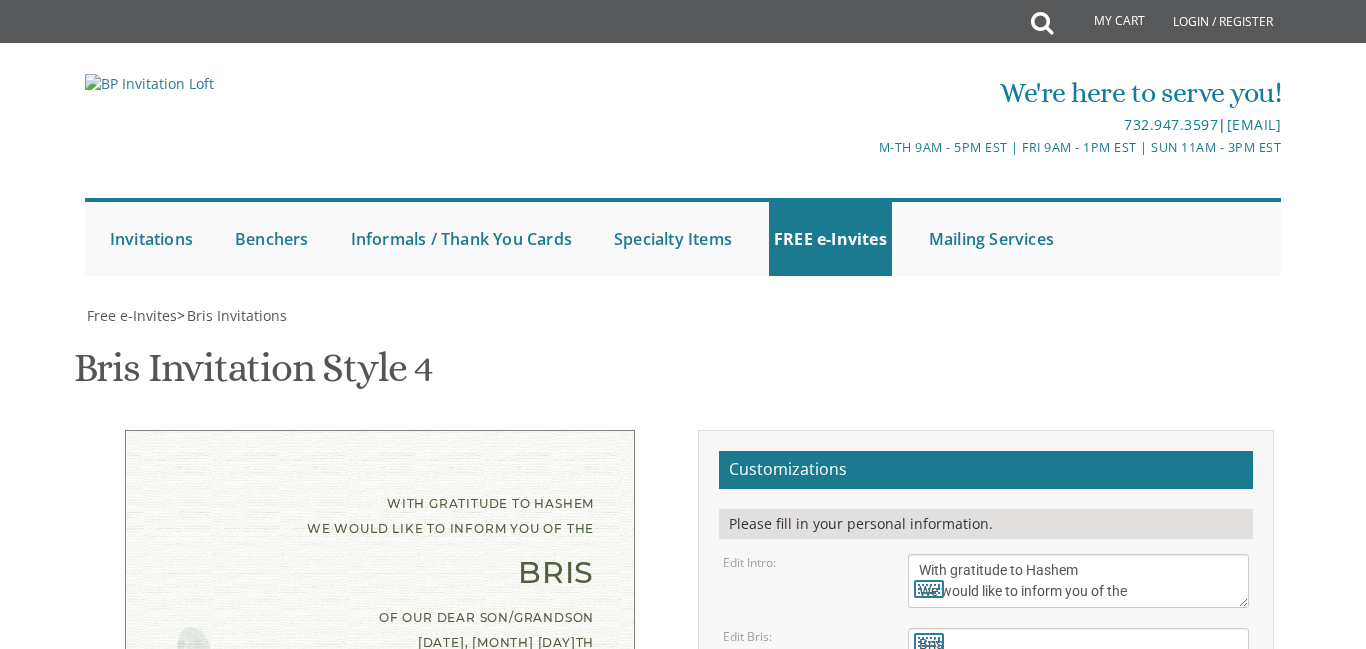 scroll, scrollTop: 391, scrollLeft: 0, axis: vertical 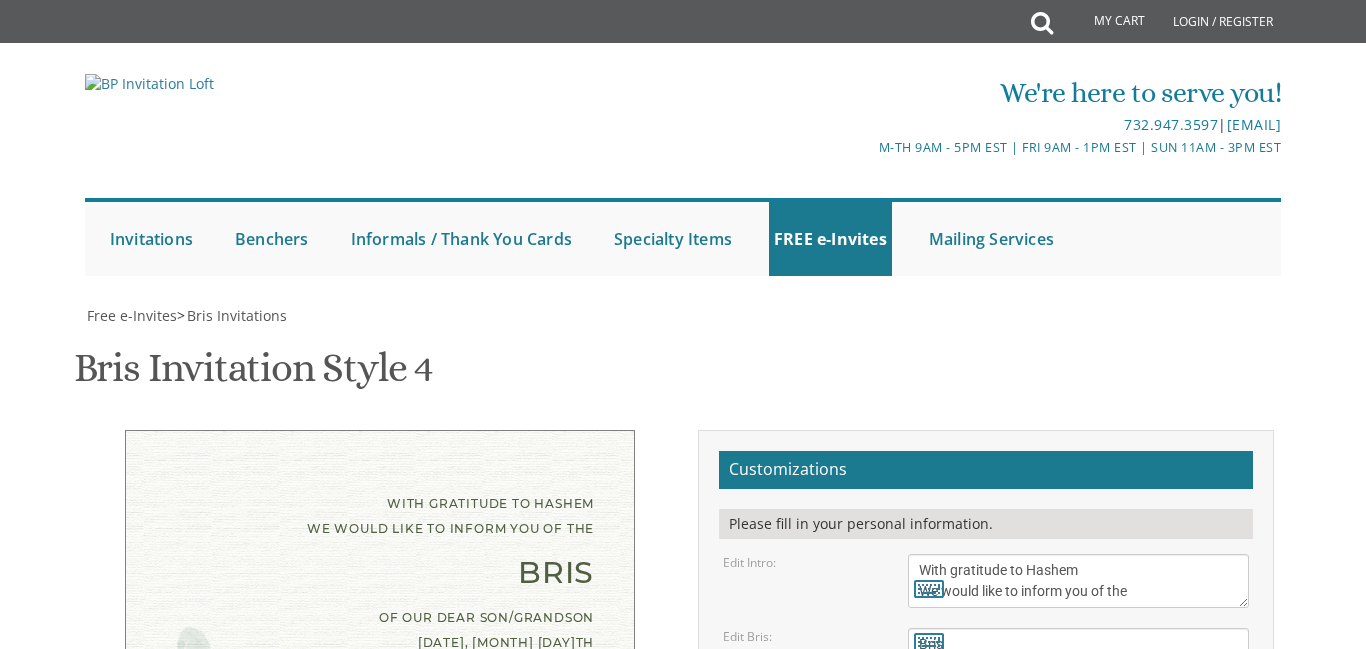 type on "[FIRST] and [FIRST] [LAST]
[FIRST] A''H and [FIRST] [LAST]
[FIRST] and [FIRST] [LAST]" 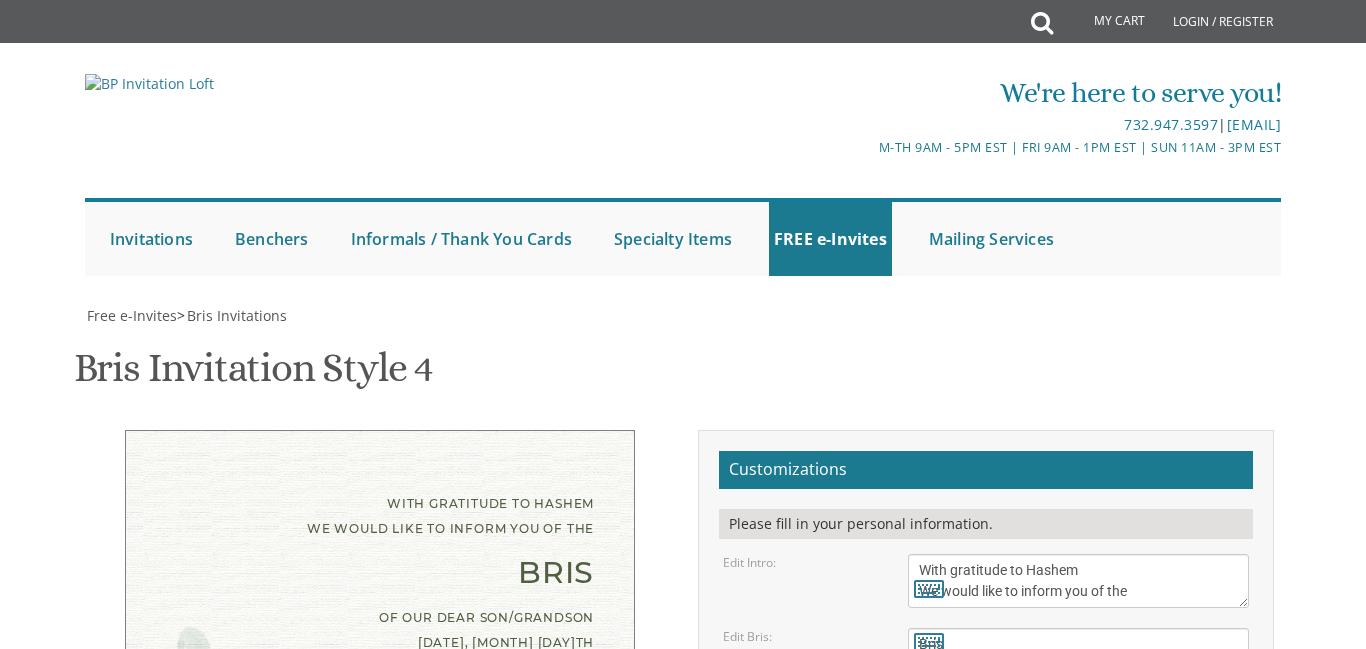 scroll, scrollTop: 364, scrollLeft: 0, axis: vertical 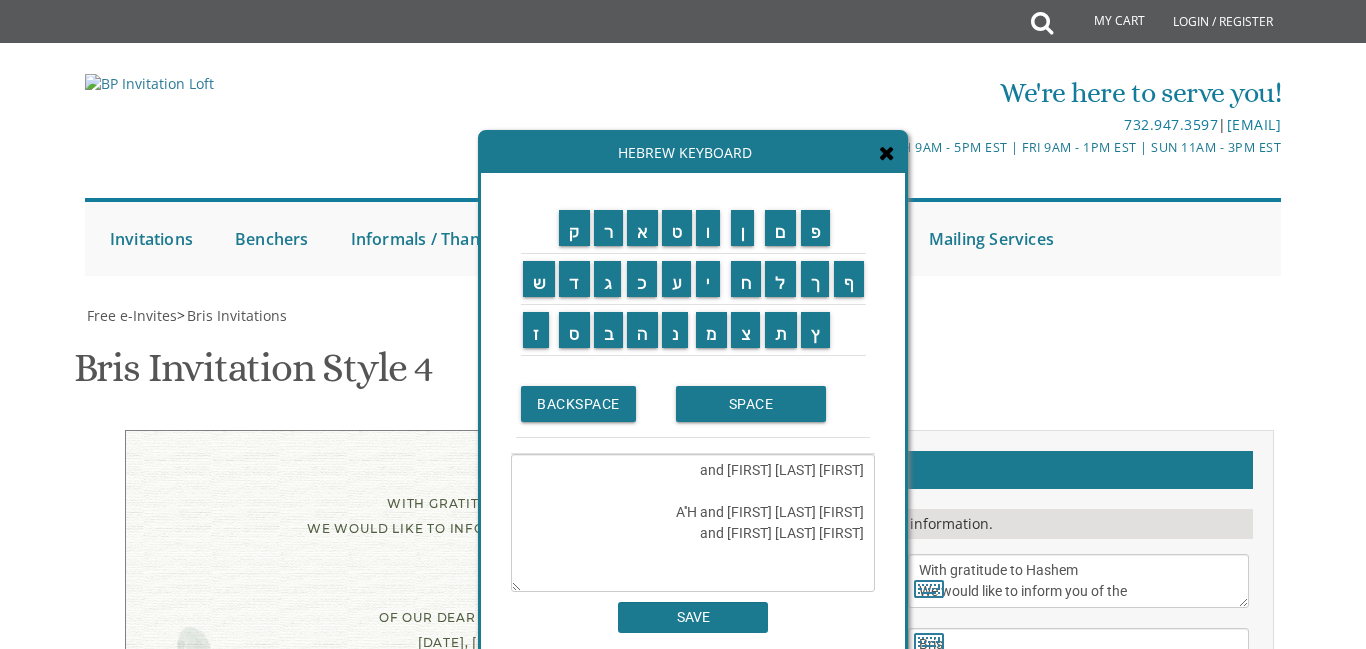 click on "[FIRST] and [FIRST] [LAST]
[FIRST] A''H and [FIRST] [LAST]
[FIRST] and [FIRST] [LAST]" at bounding box center (693, 523) 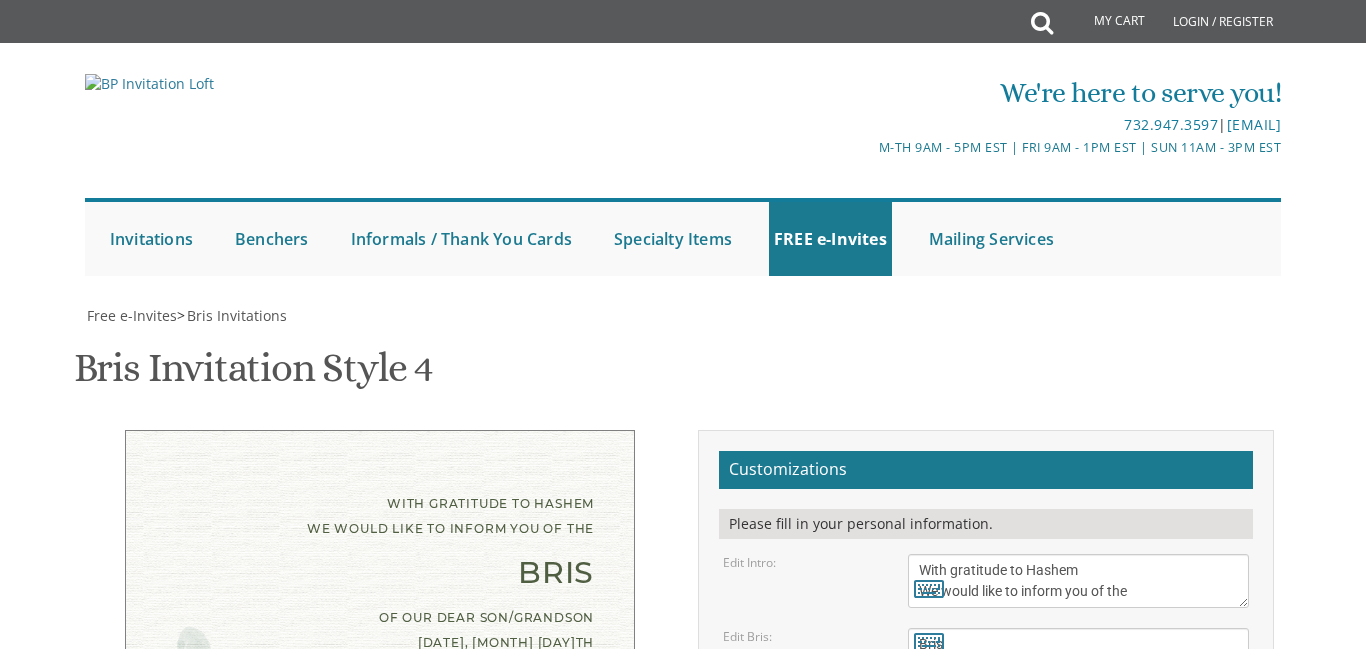 scroll, scrollTop: 760, scrollLeft: 0, axis: vertical 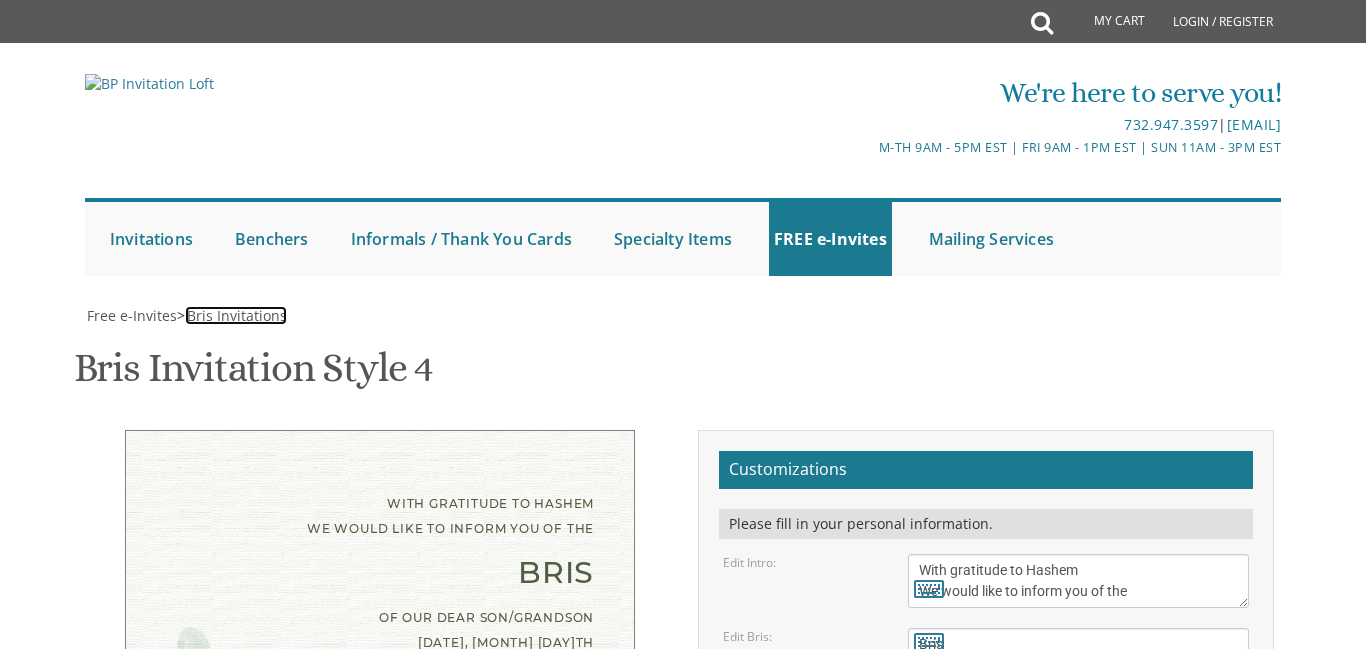 click on "Bris Invitations" at bounding box center (237, 315) 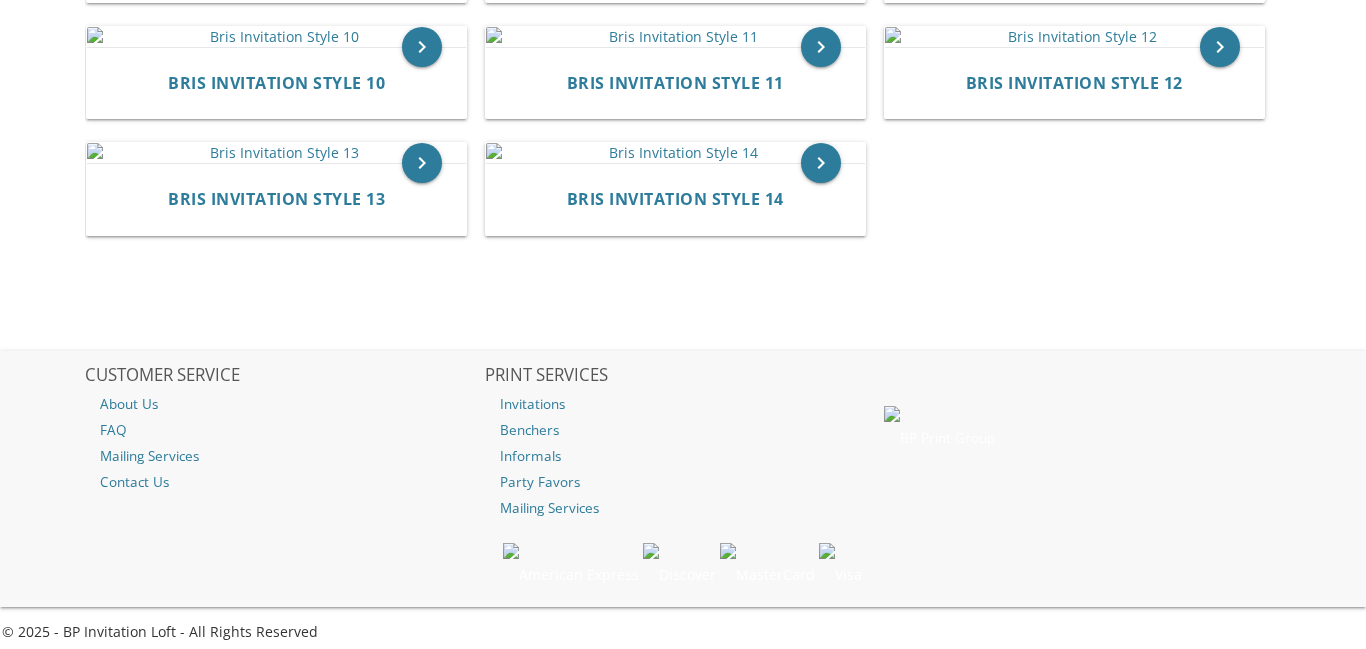 scroll, scrollTop: 772, scrollLeft: 0, axis: vertical 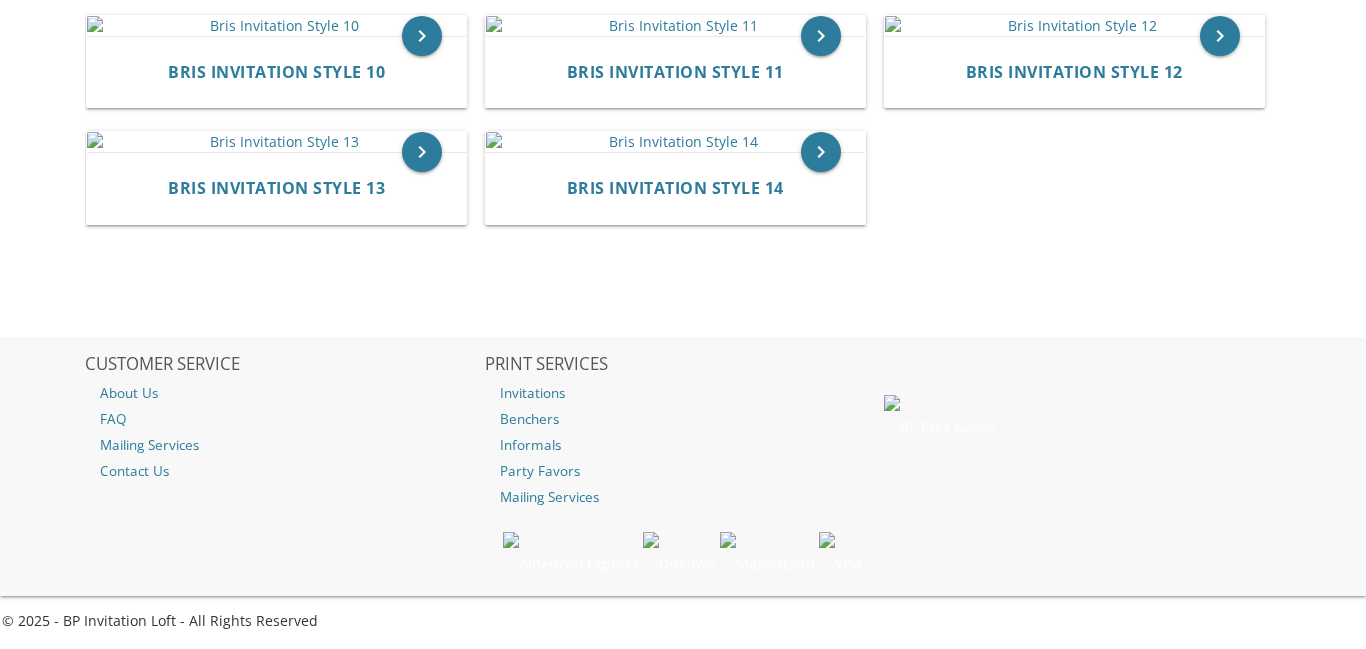 click at bounding box center [675, -207] 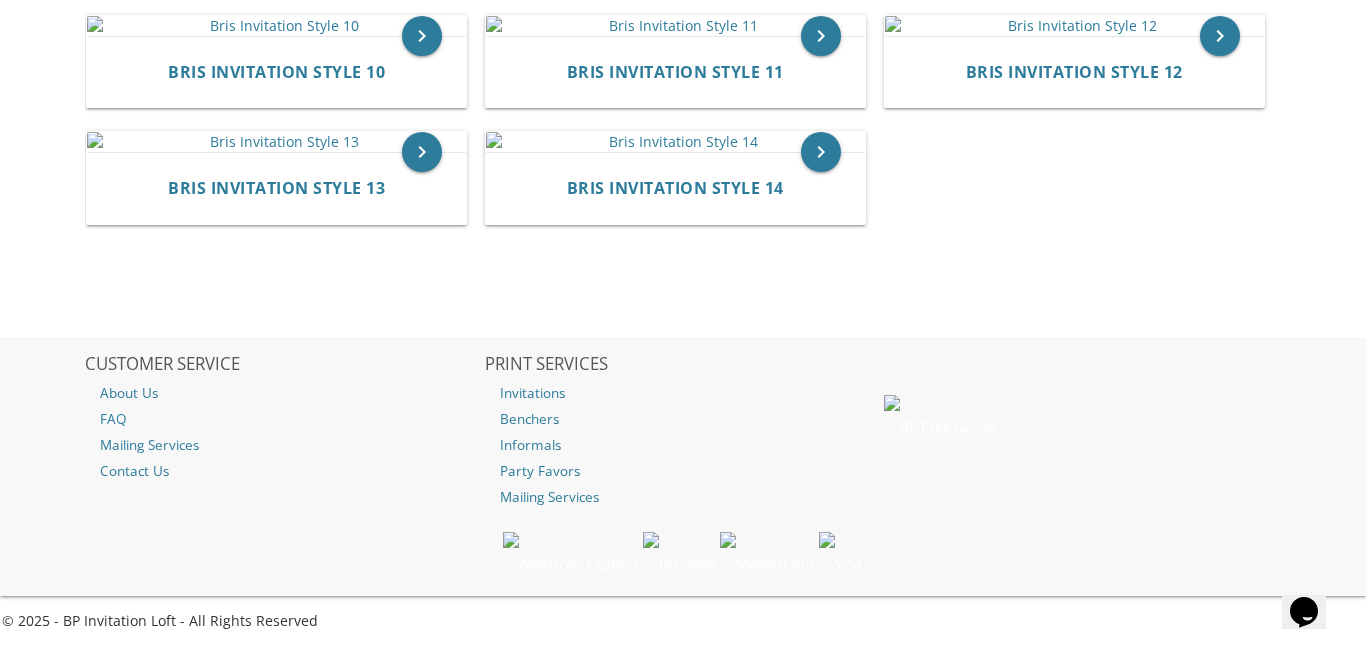 scroll, scrollTop: 0, scrollLeft: 0, axis: both 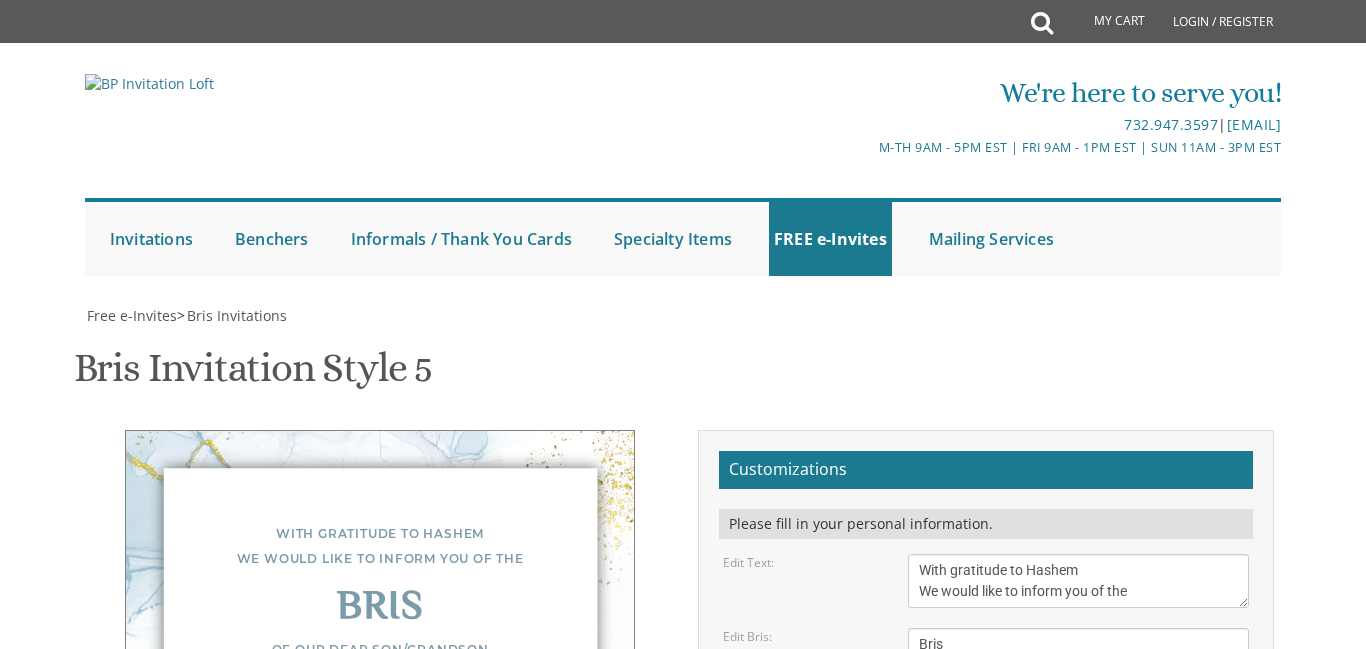 click on "Download Image" at bounding box center [881, 1046] 